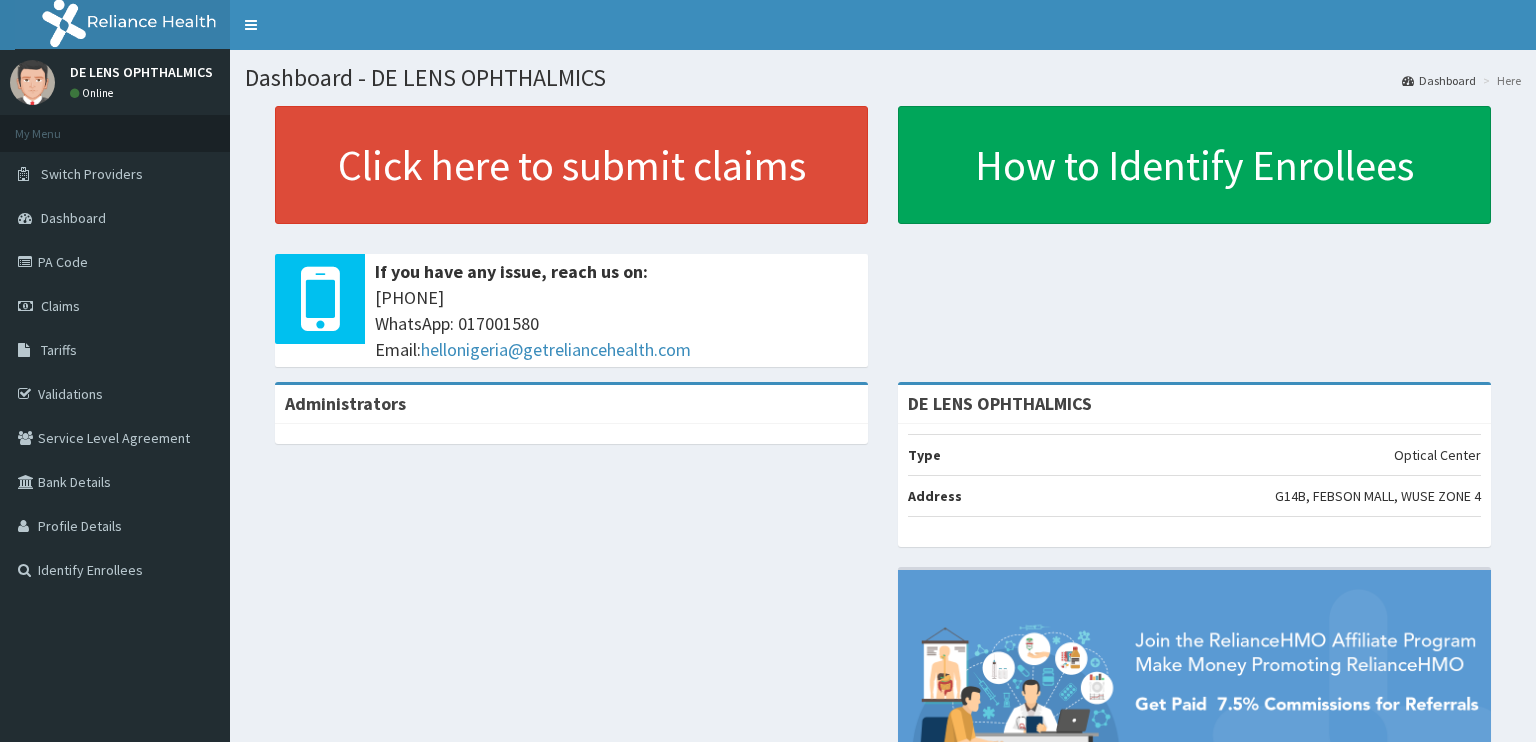 scroll, scrollTop: 0, scrollLeft: 0, axis: both 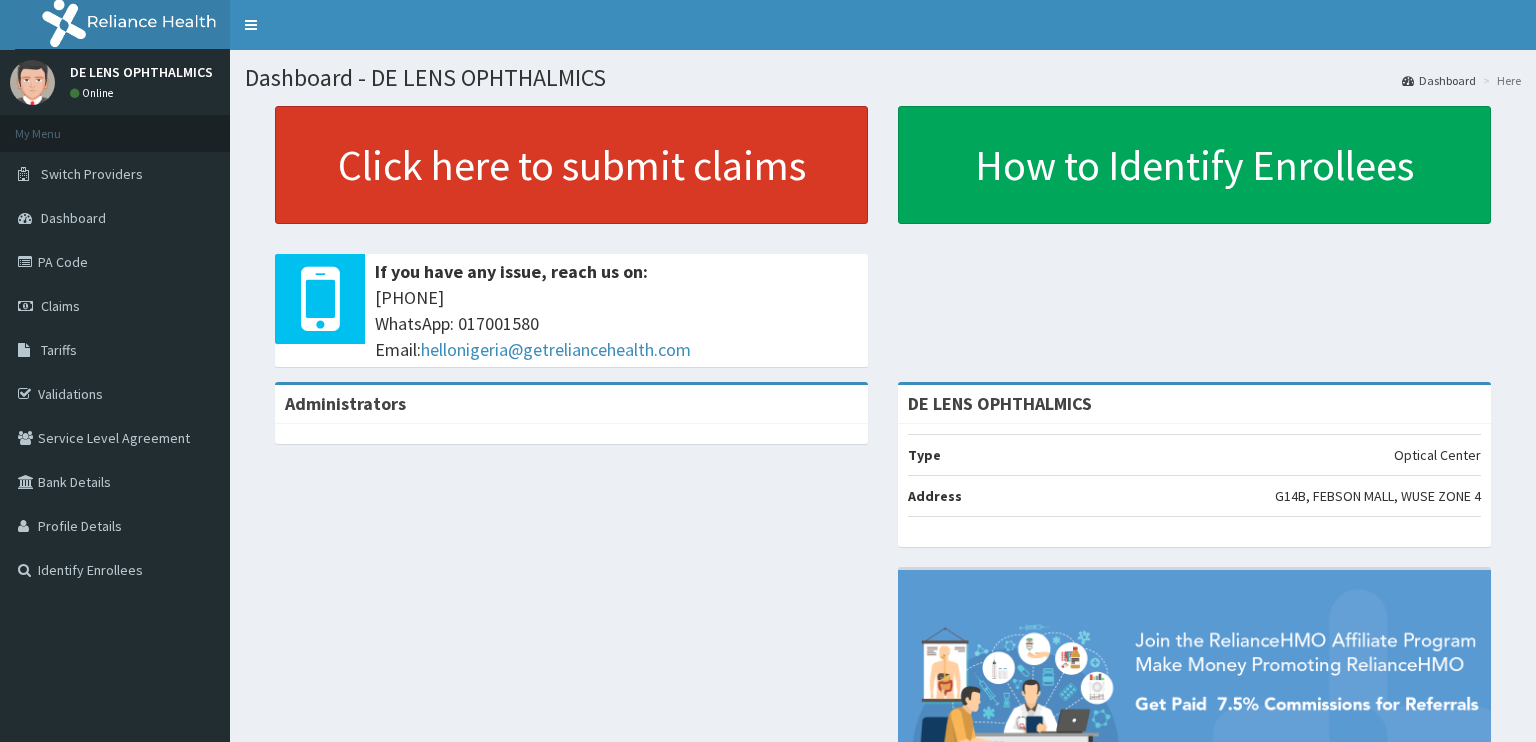 click on "Click here to submit claims" at bounding box center [571, 165] 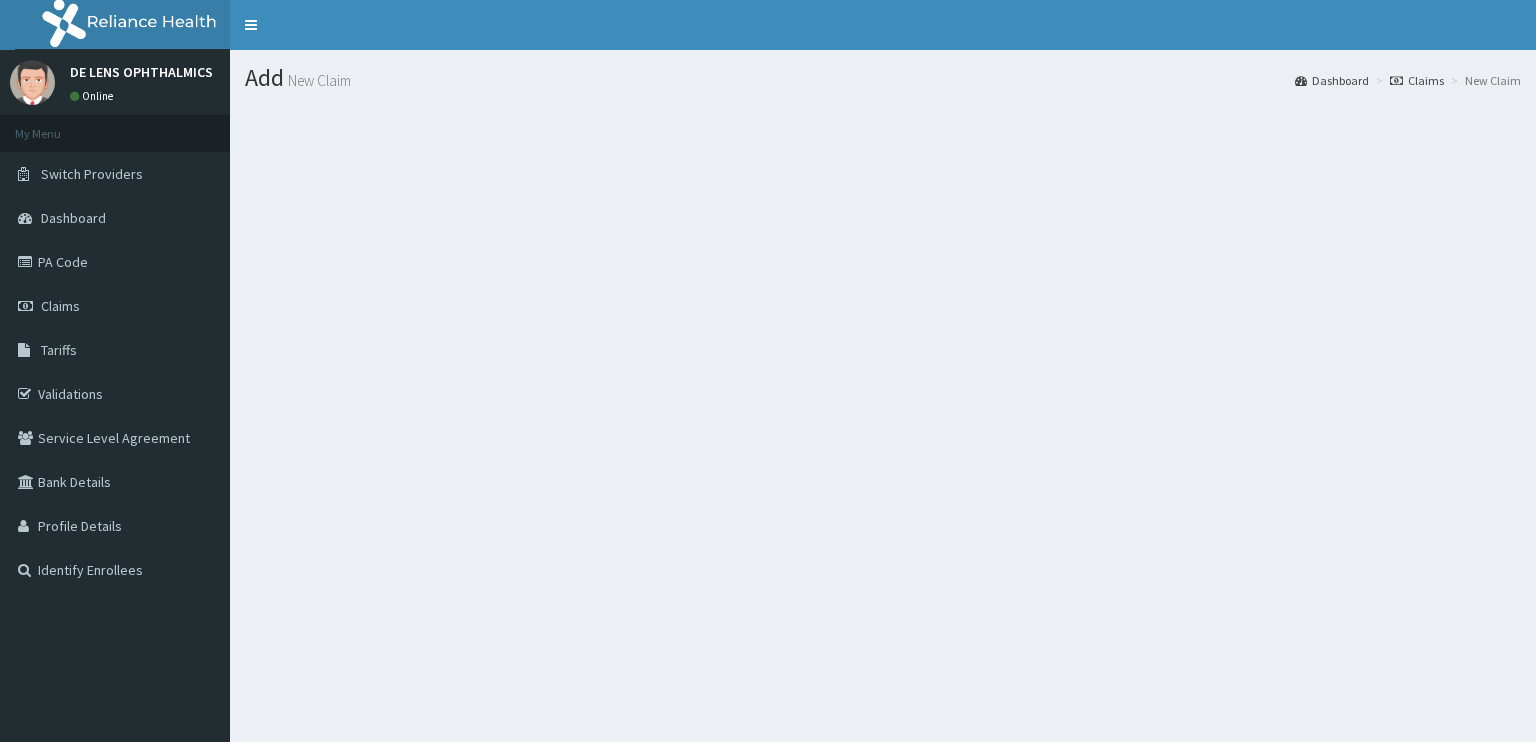 scroll, scrollTop: 0, scrollLeft: 0, axis: both 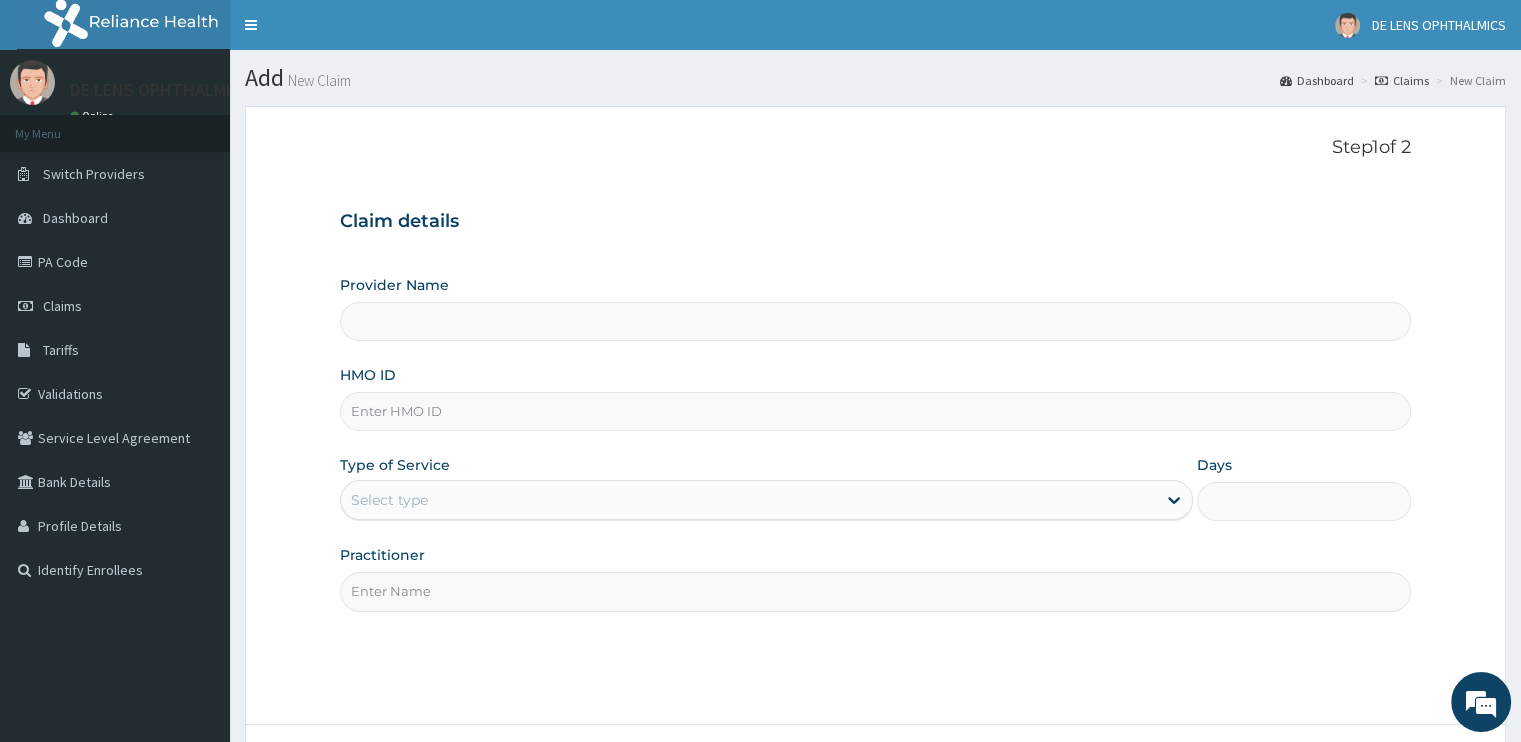 type on "DE LENS OPHTHALMICS" 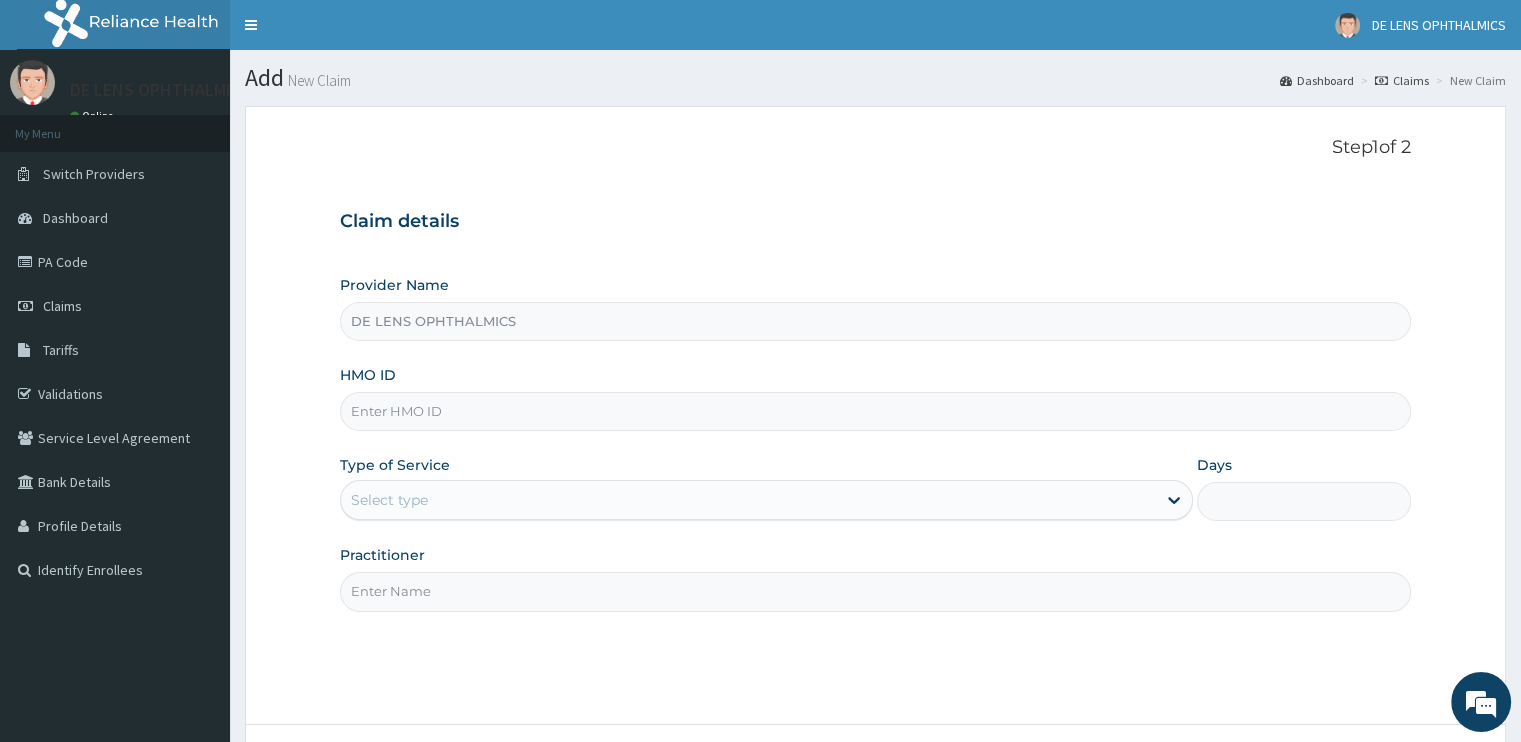 click on "HMO ID" at bounding box center (875, 411) 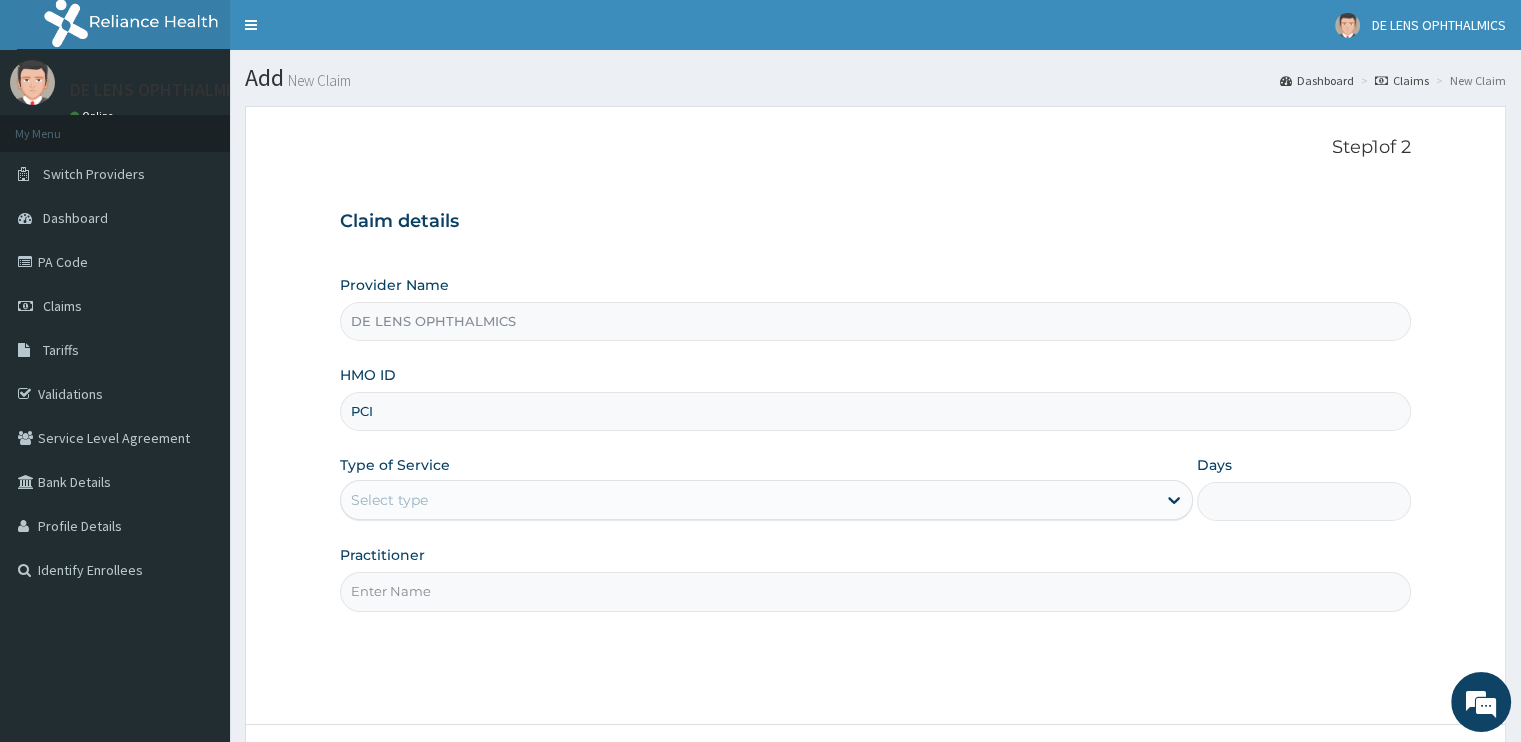 scroll, scrollTop: 0, scrollLeft: 0, axis: both 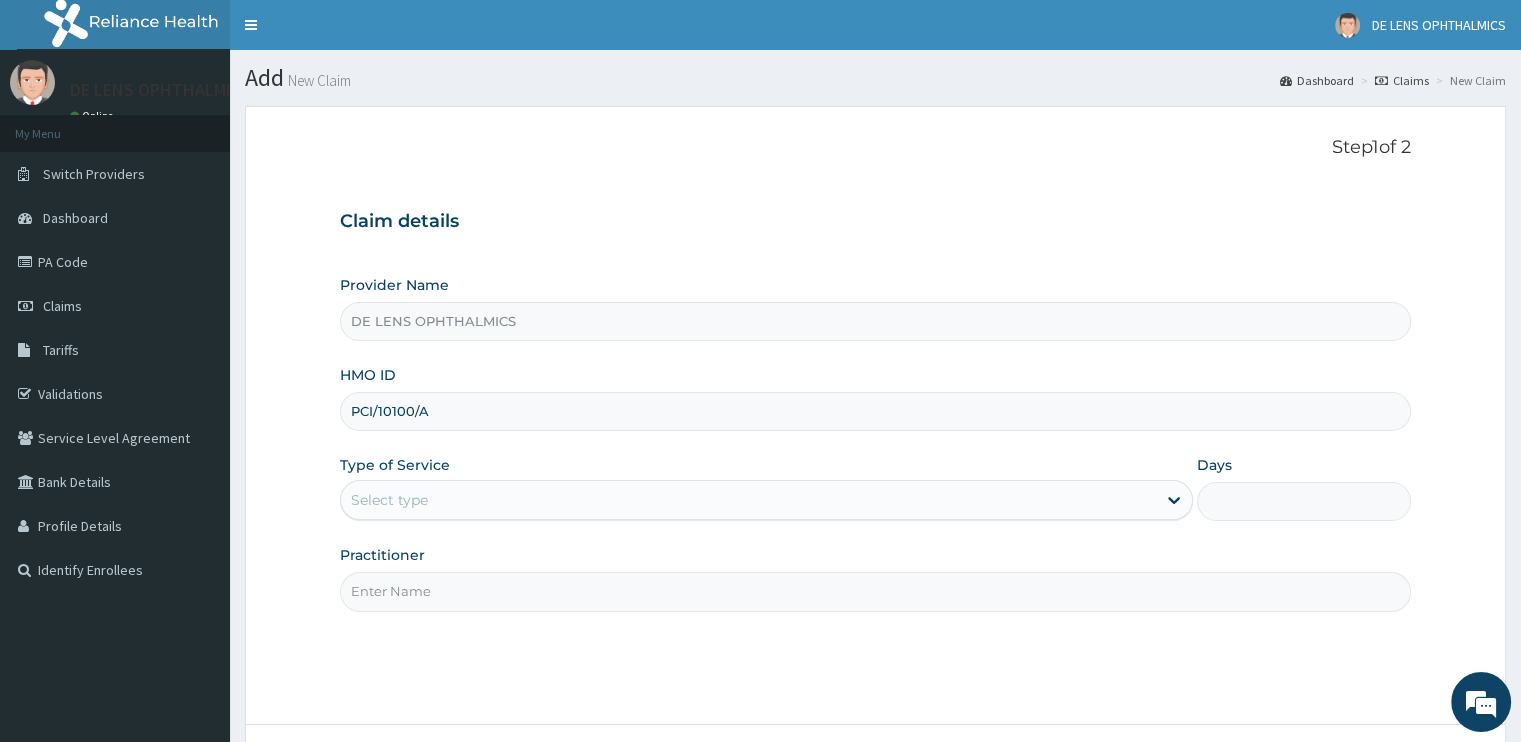 type on "PCI/10100/A" 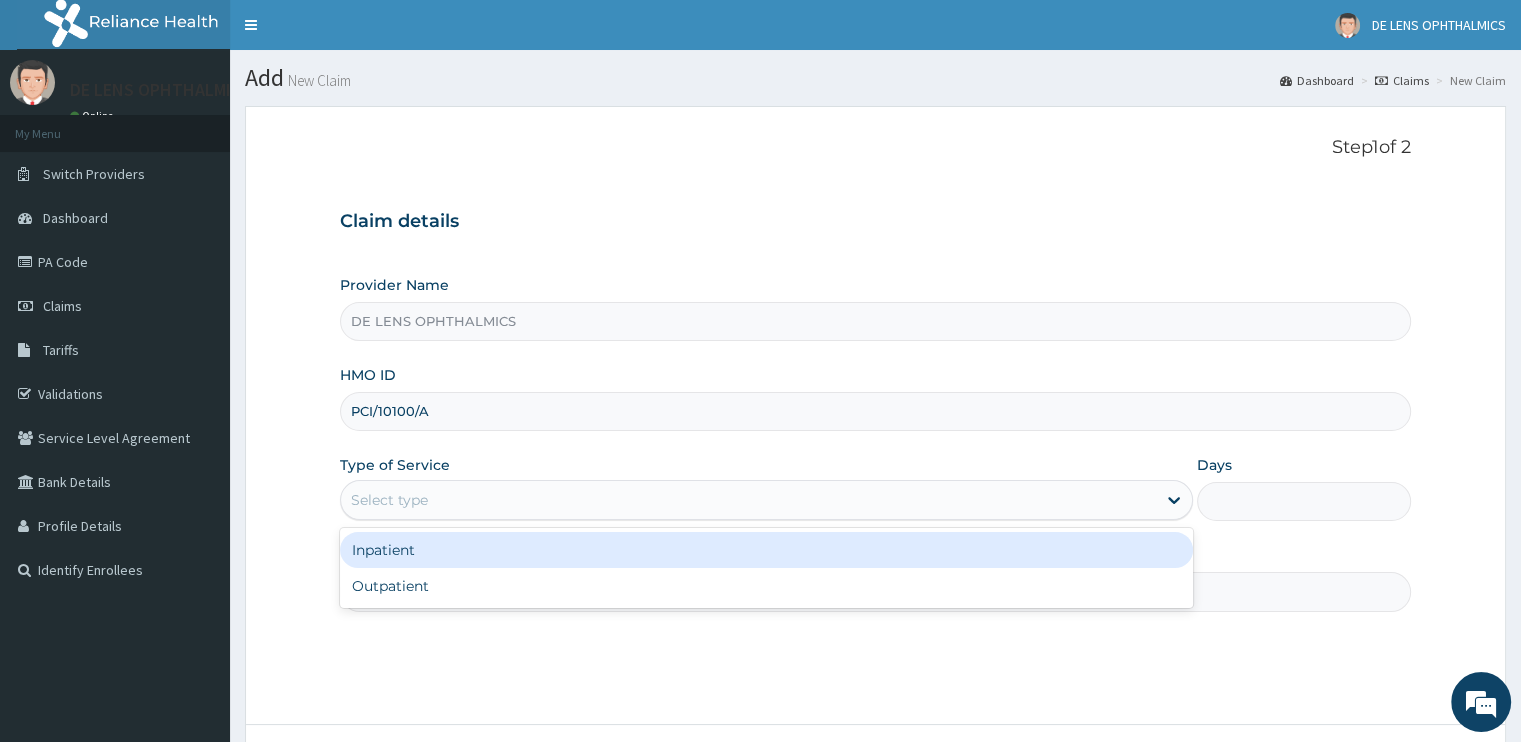 click on "Select type" at bounding box center (748, 500) 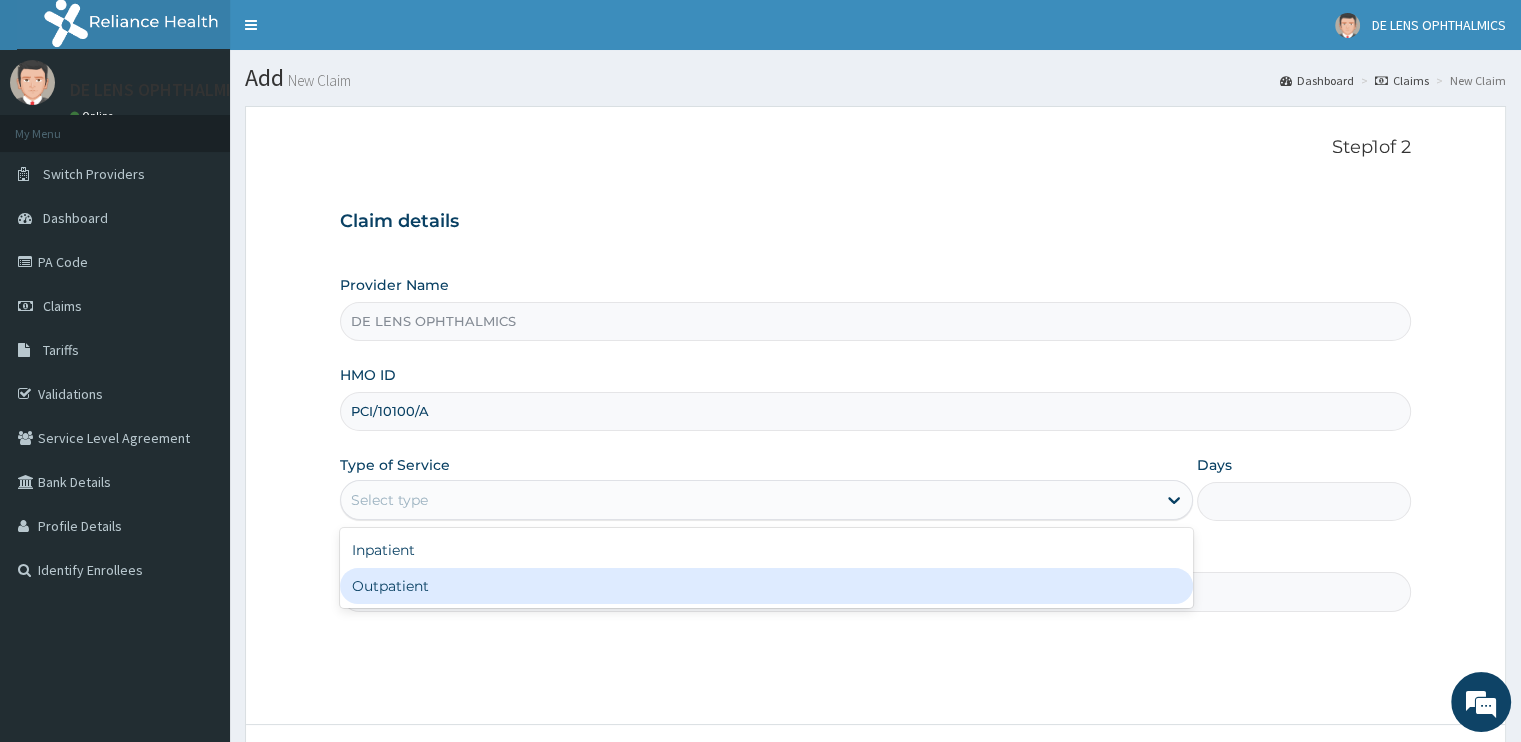 click on "Outpatient" at bounding box center (766, 586) 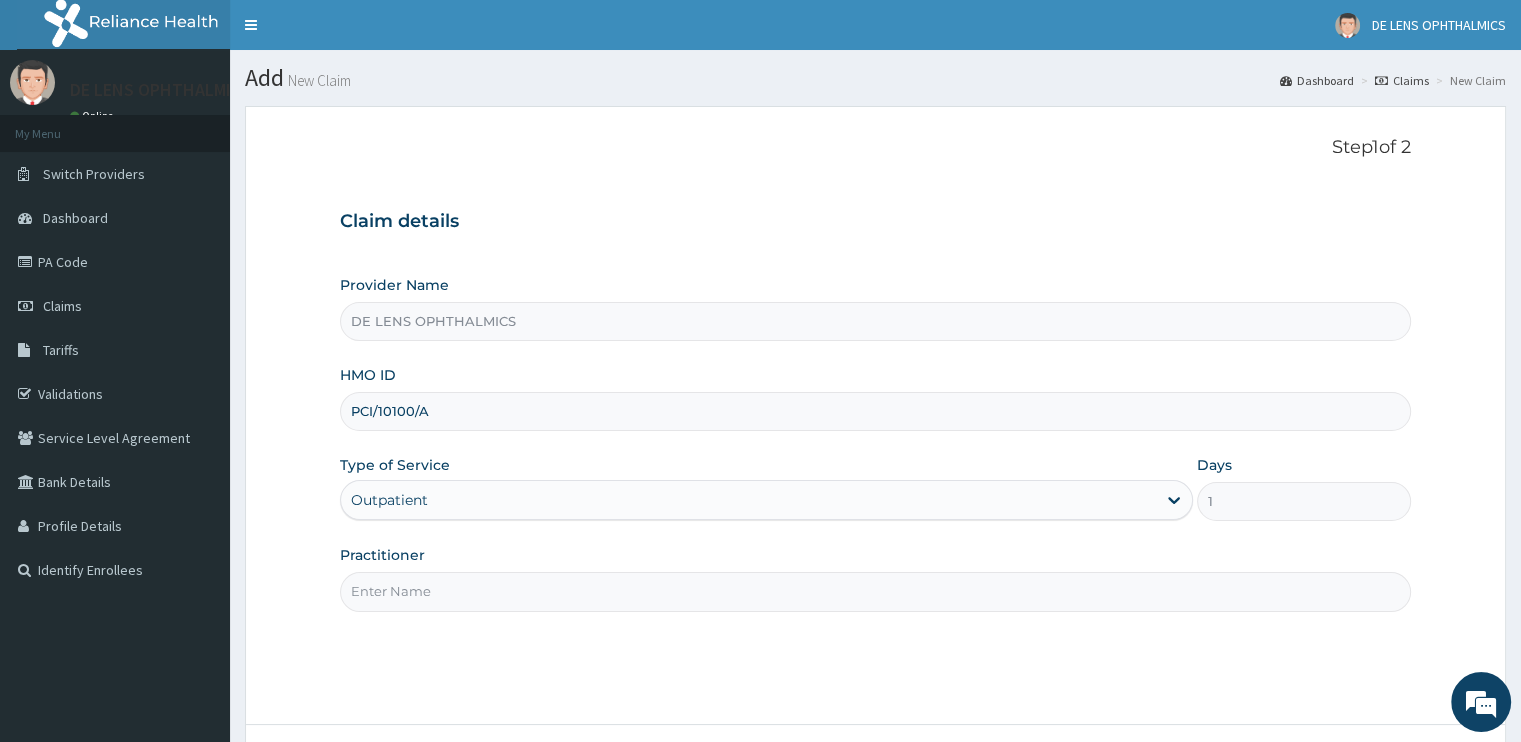 click on "Practitioner" at bounding box center (875, 591) 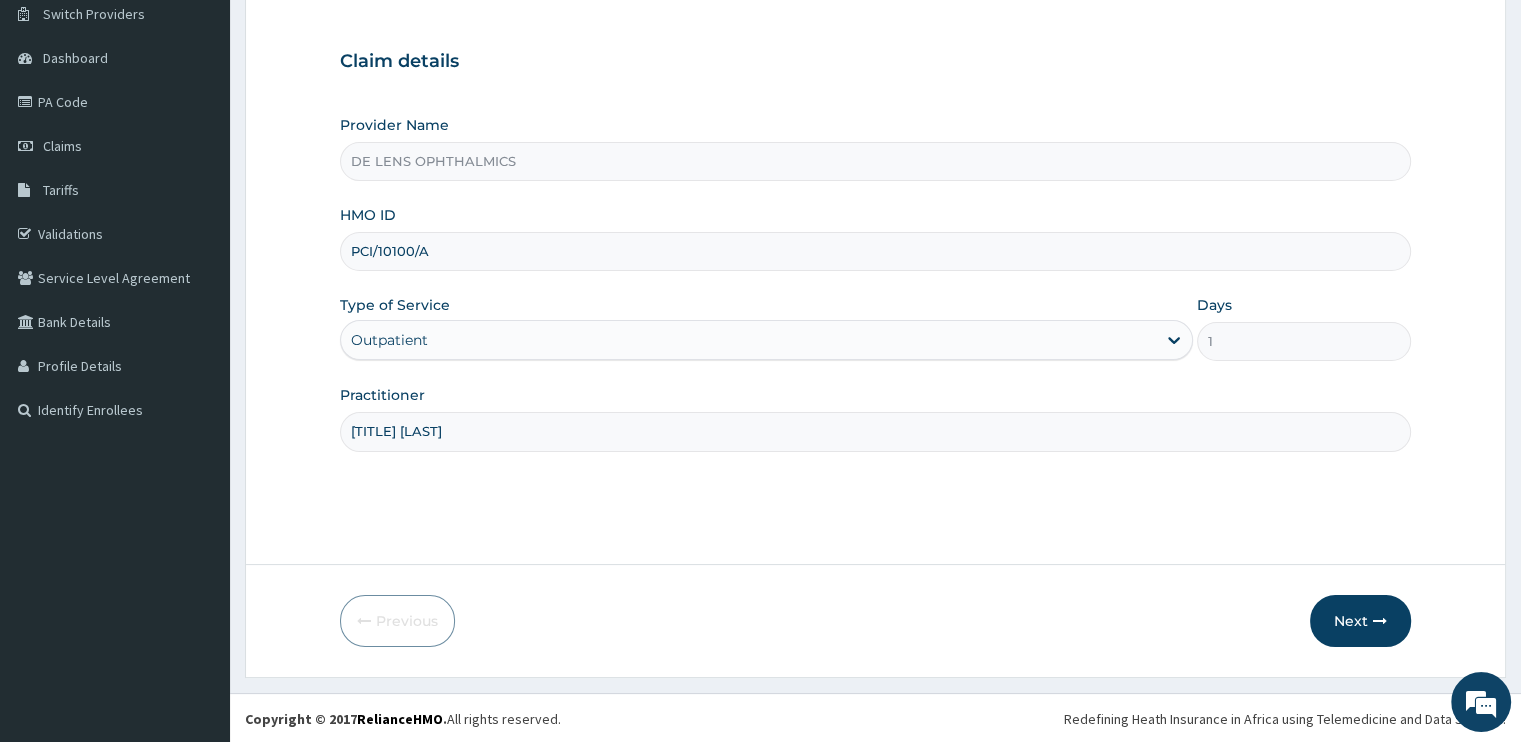 scroll, scrollTop: 161, scrollLeft: 0, axis: vertical 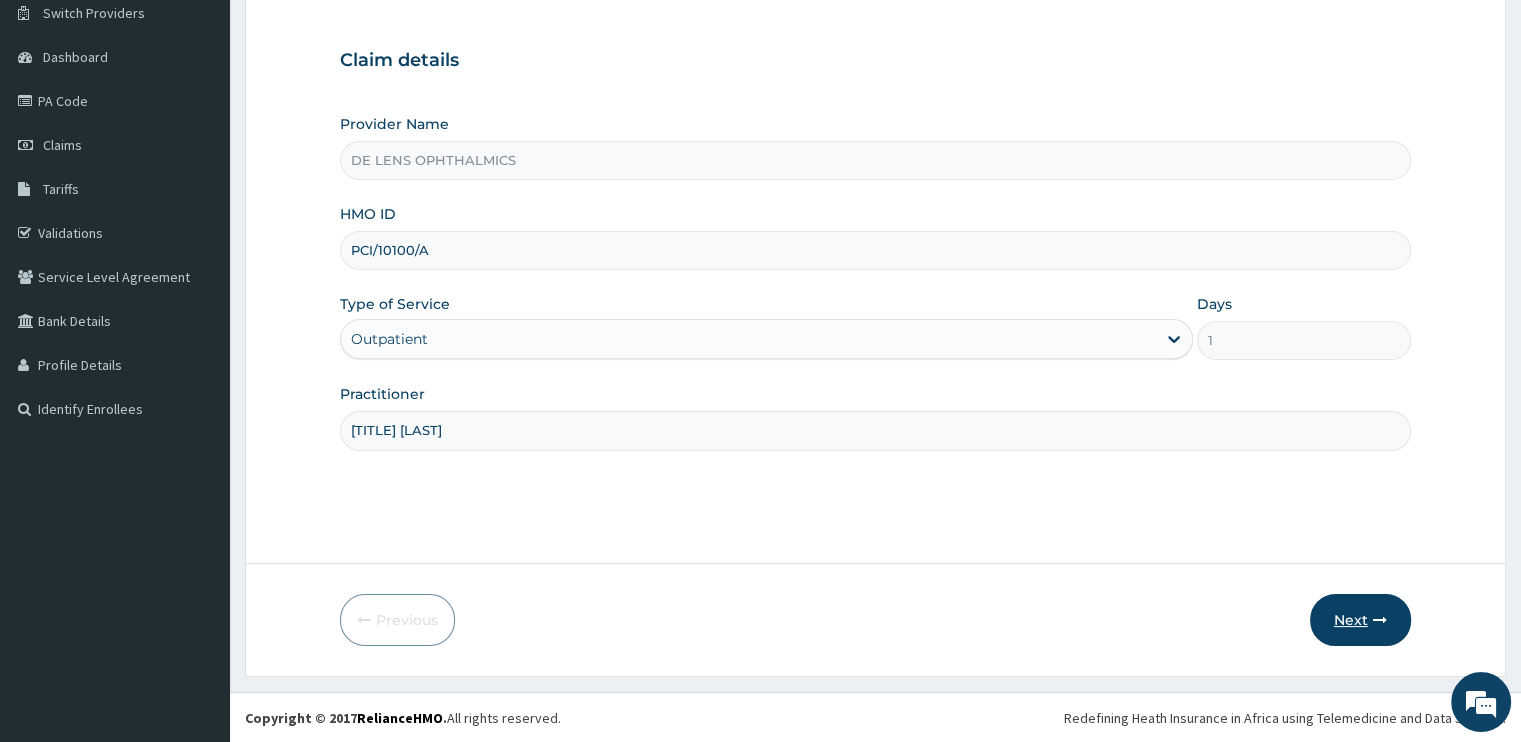 type on "DR. EMEKA" 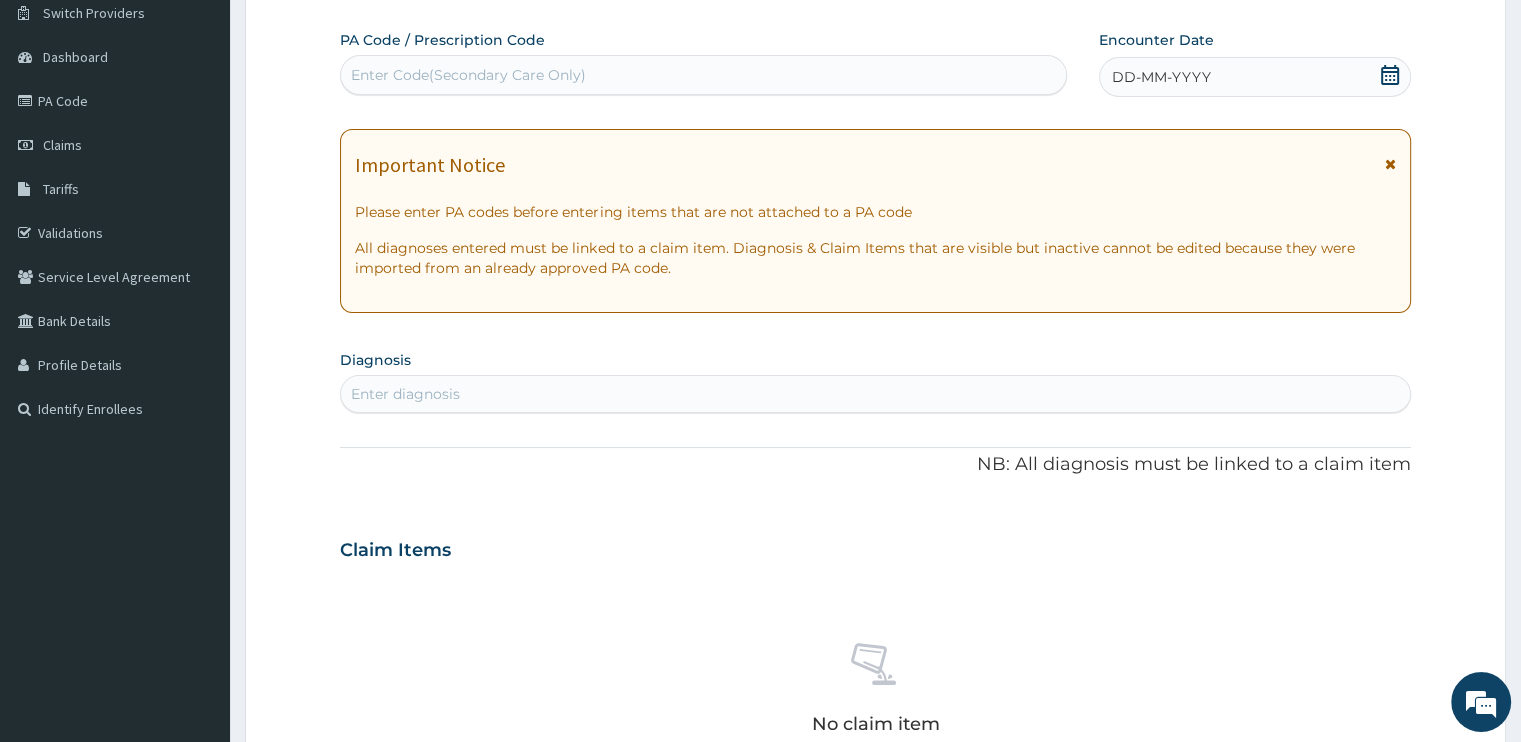 click on "Enter Code(Secondary Care Only)" at bounding box center (703, 75) 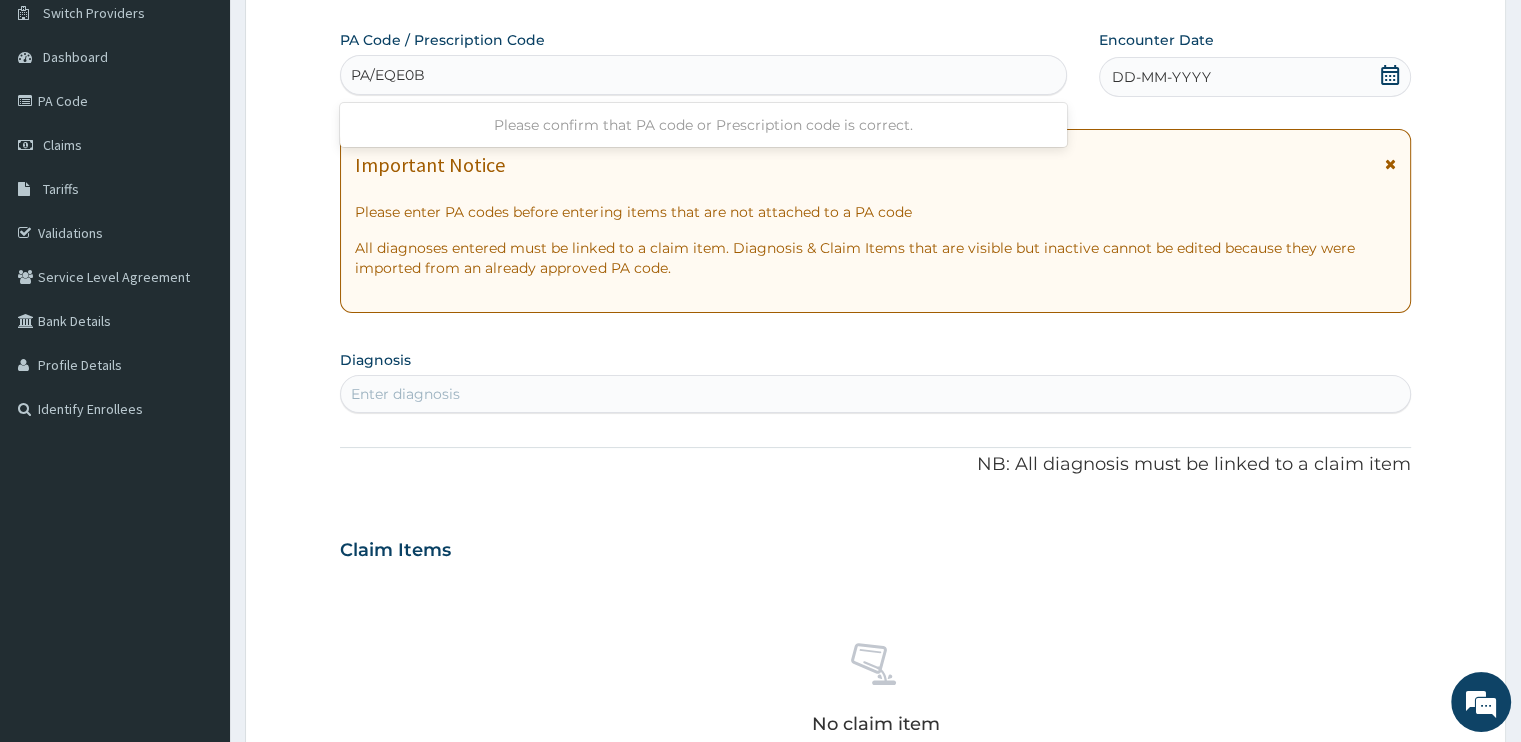 type on "PA/EQE0B2" 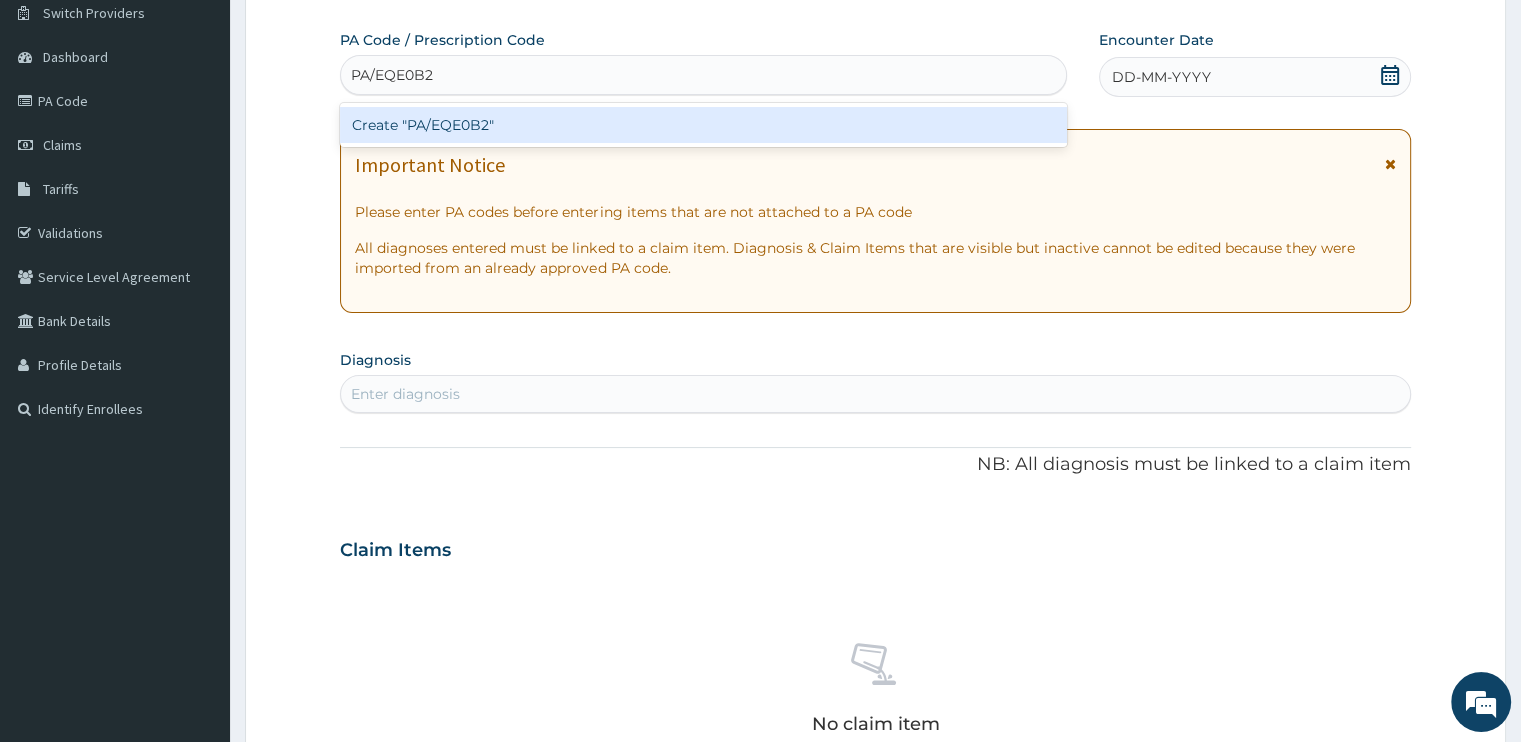 click on "Create "PA/EQE0B2"" at bounding box center (703, 125) 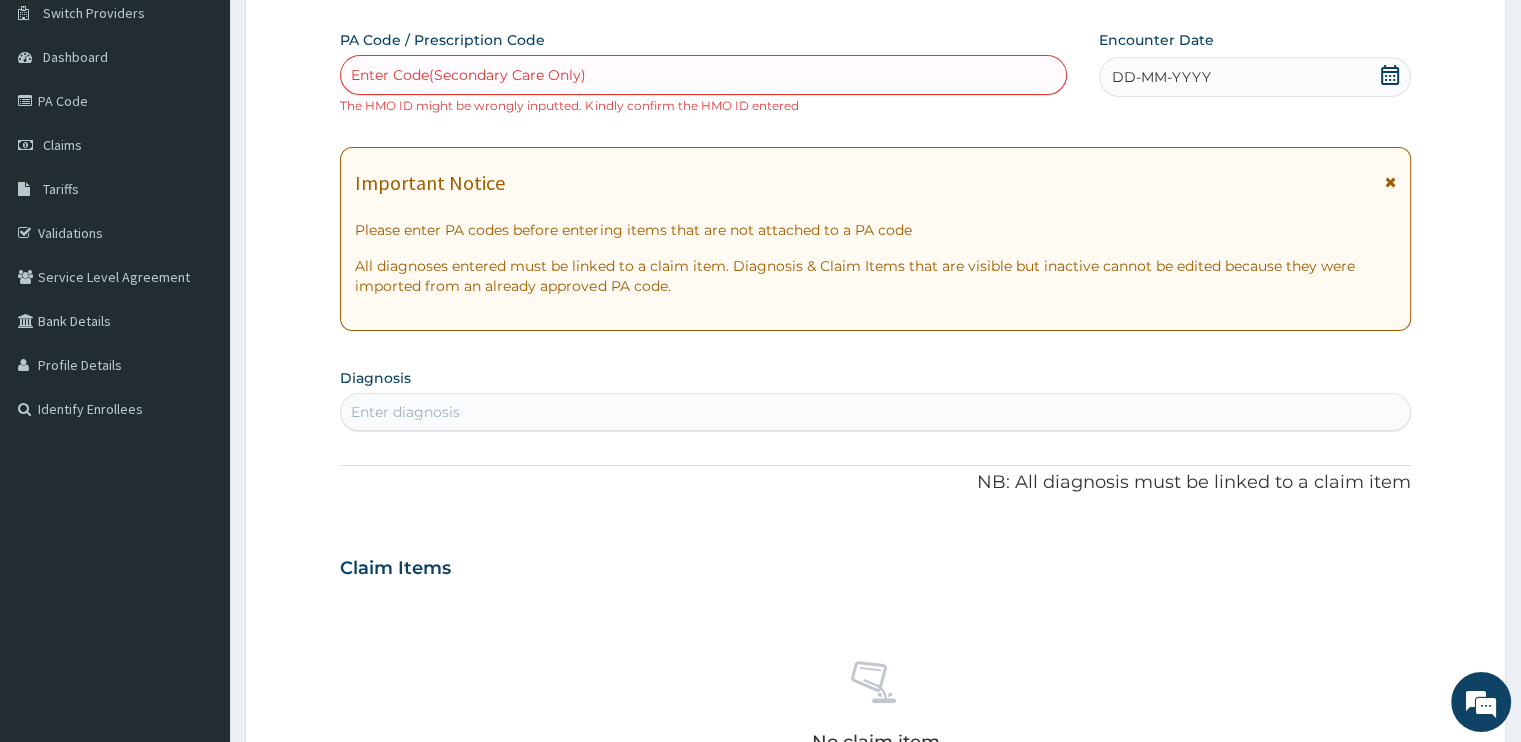 click on "Enter Code(Secondary Care Only)" at bounding box center [703, 75] 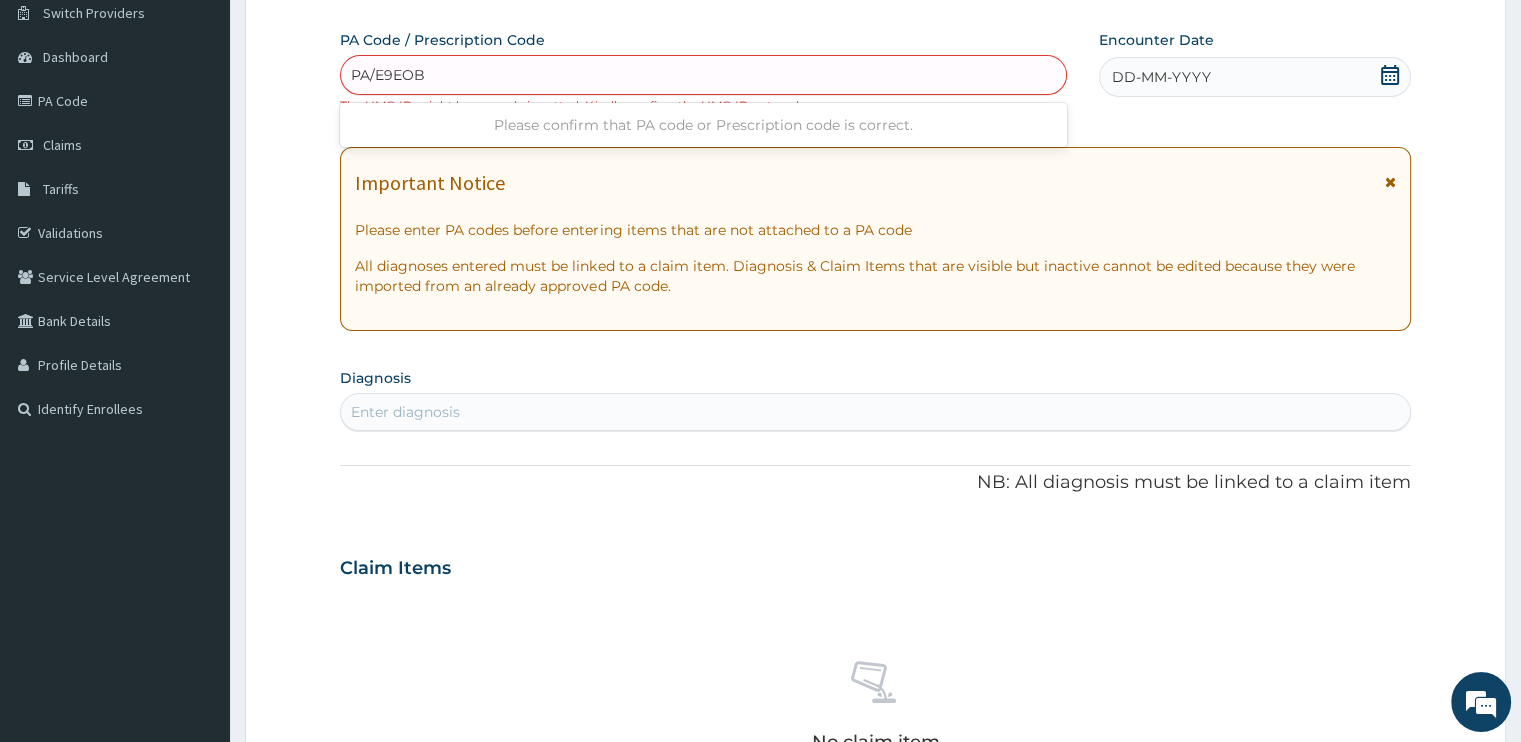 type on "PA/E9EOB2" 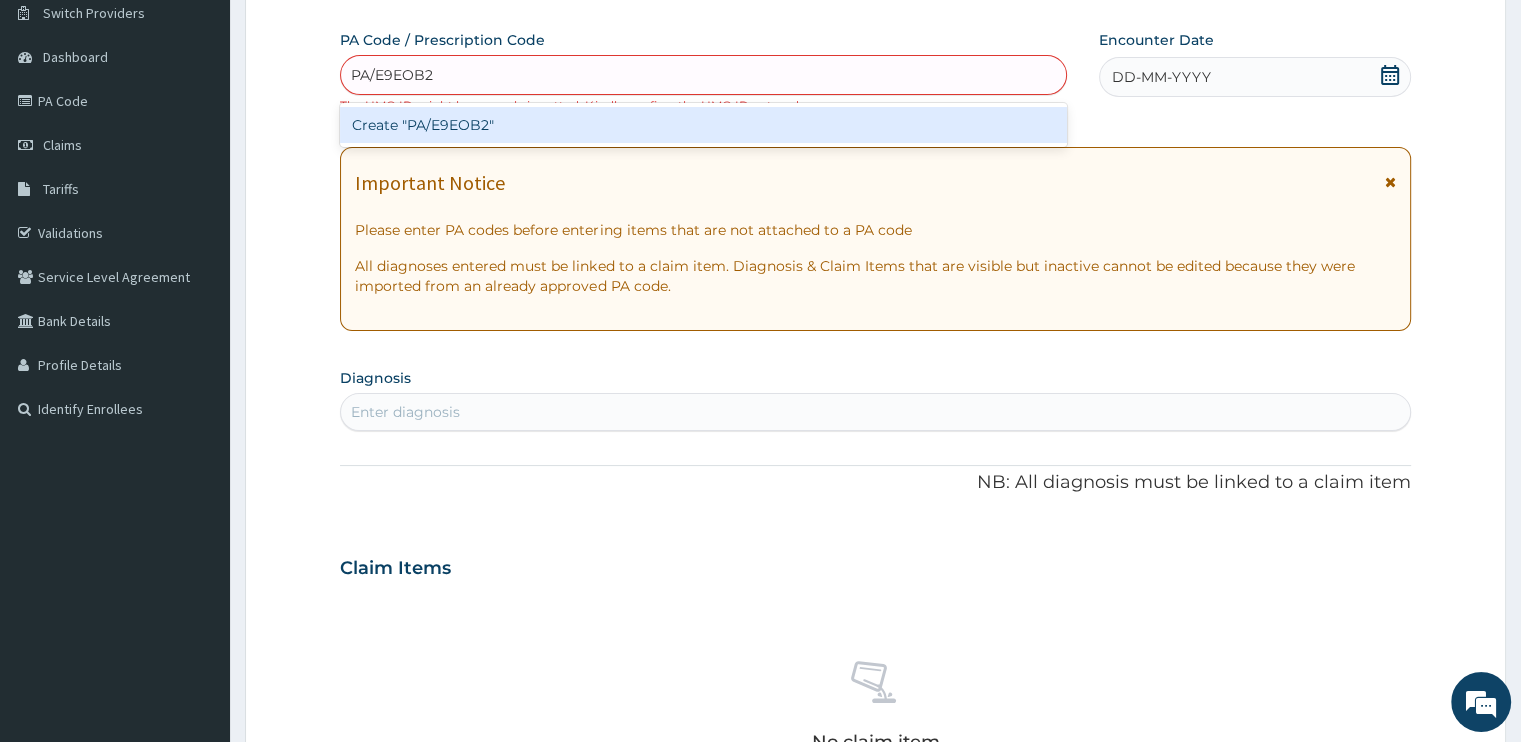 click on "Create "PA/E9EOB2"" at bounding box center [703, 125] 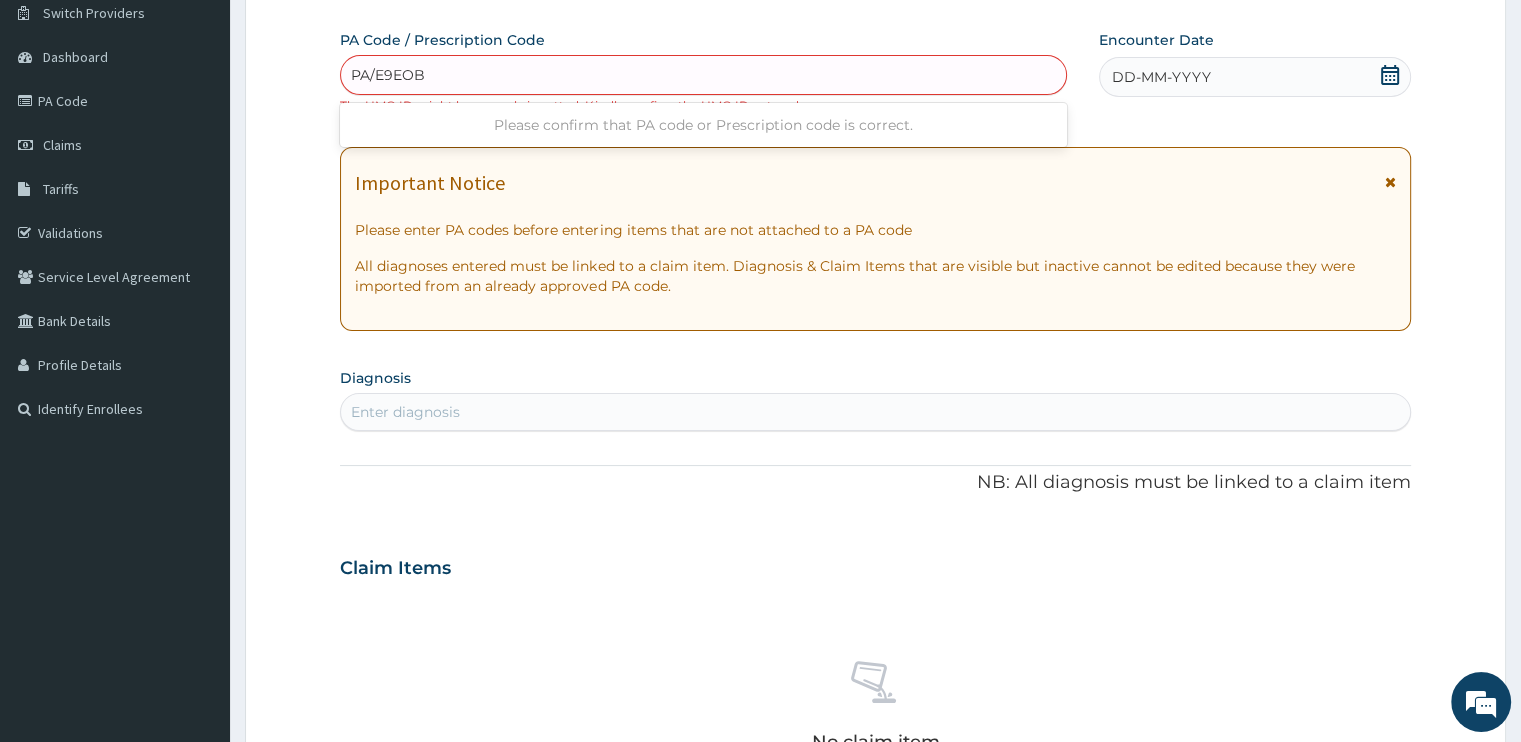 type on "PA/E9EOB2" 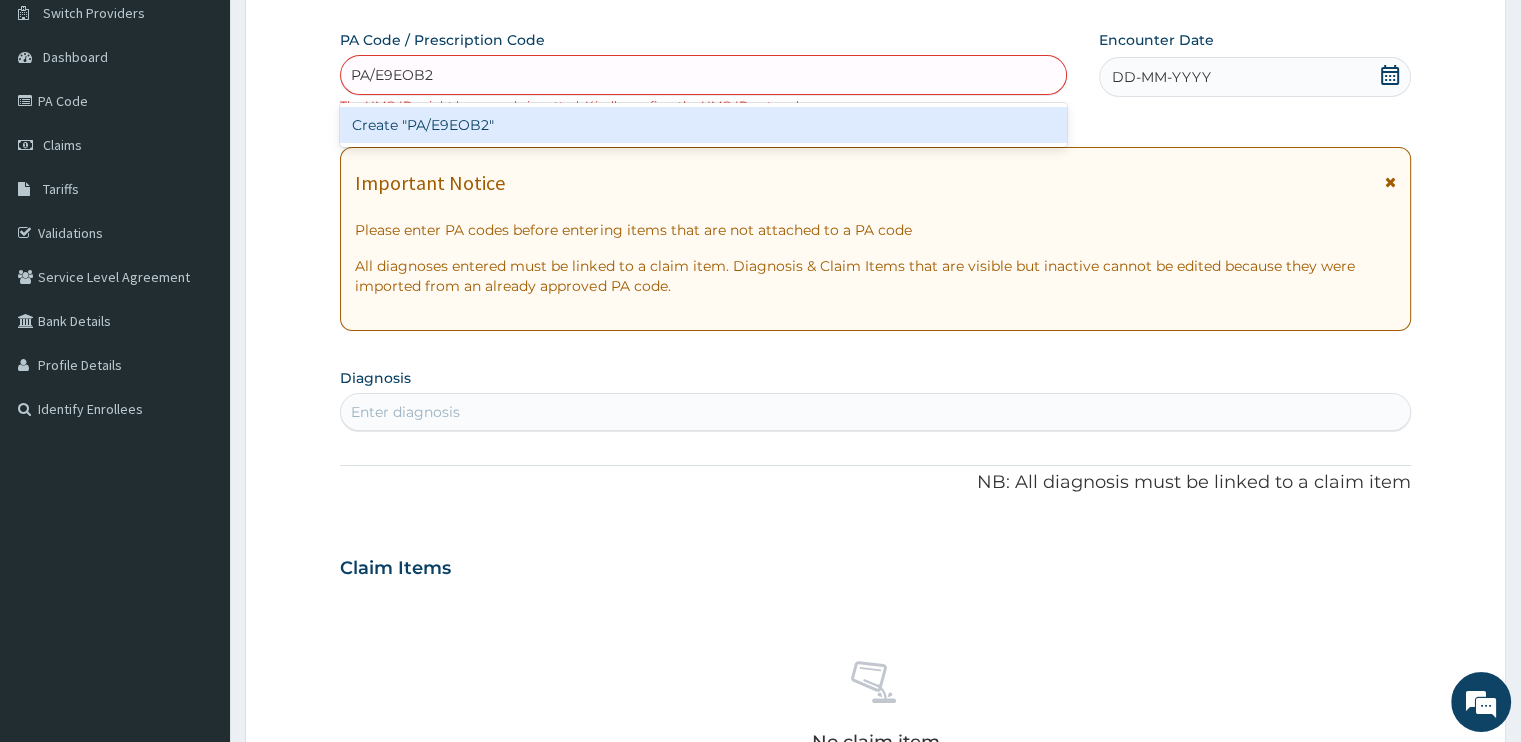 click on "Create "PA/E9EOB2"" at bounding box center [703, 125] 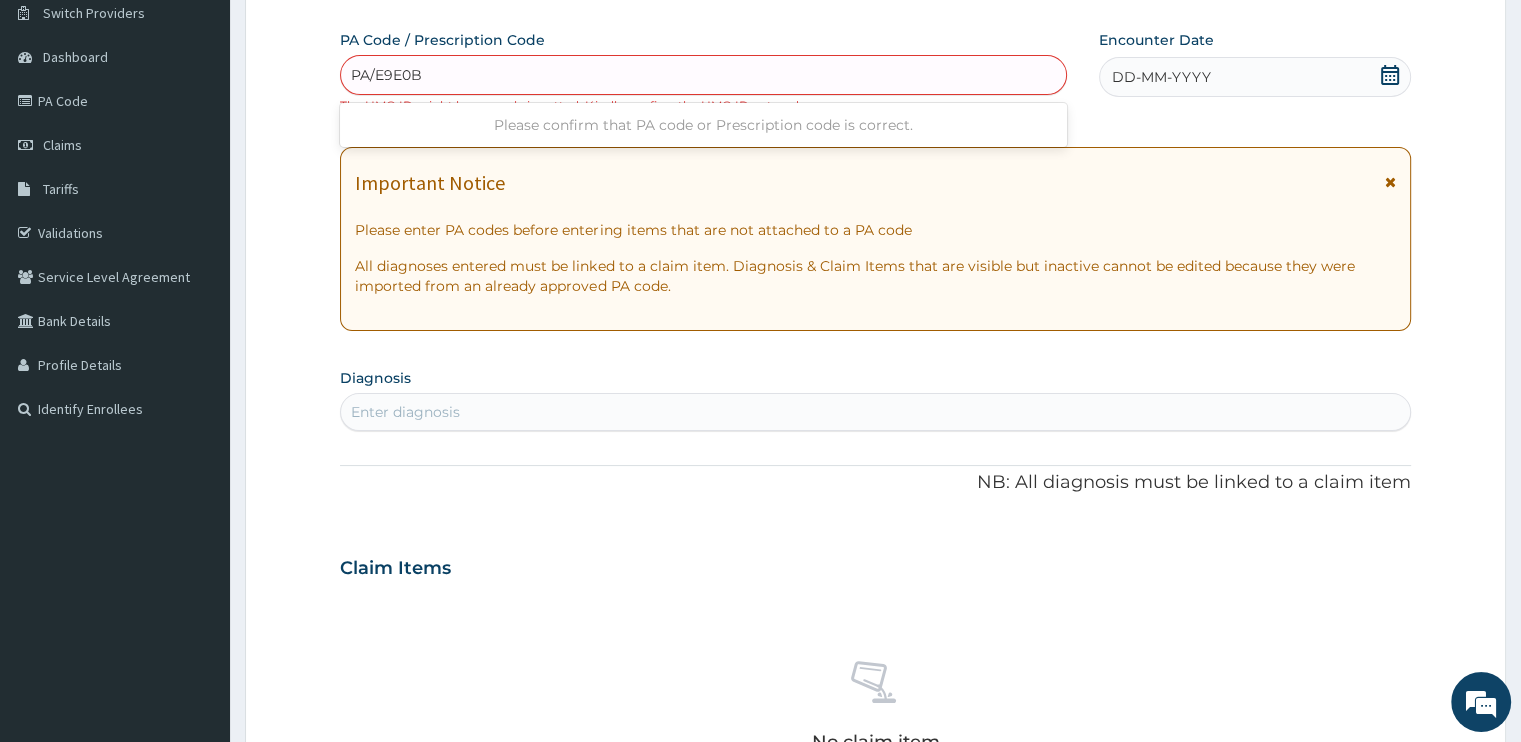 type on "PA/E9E0B2" 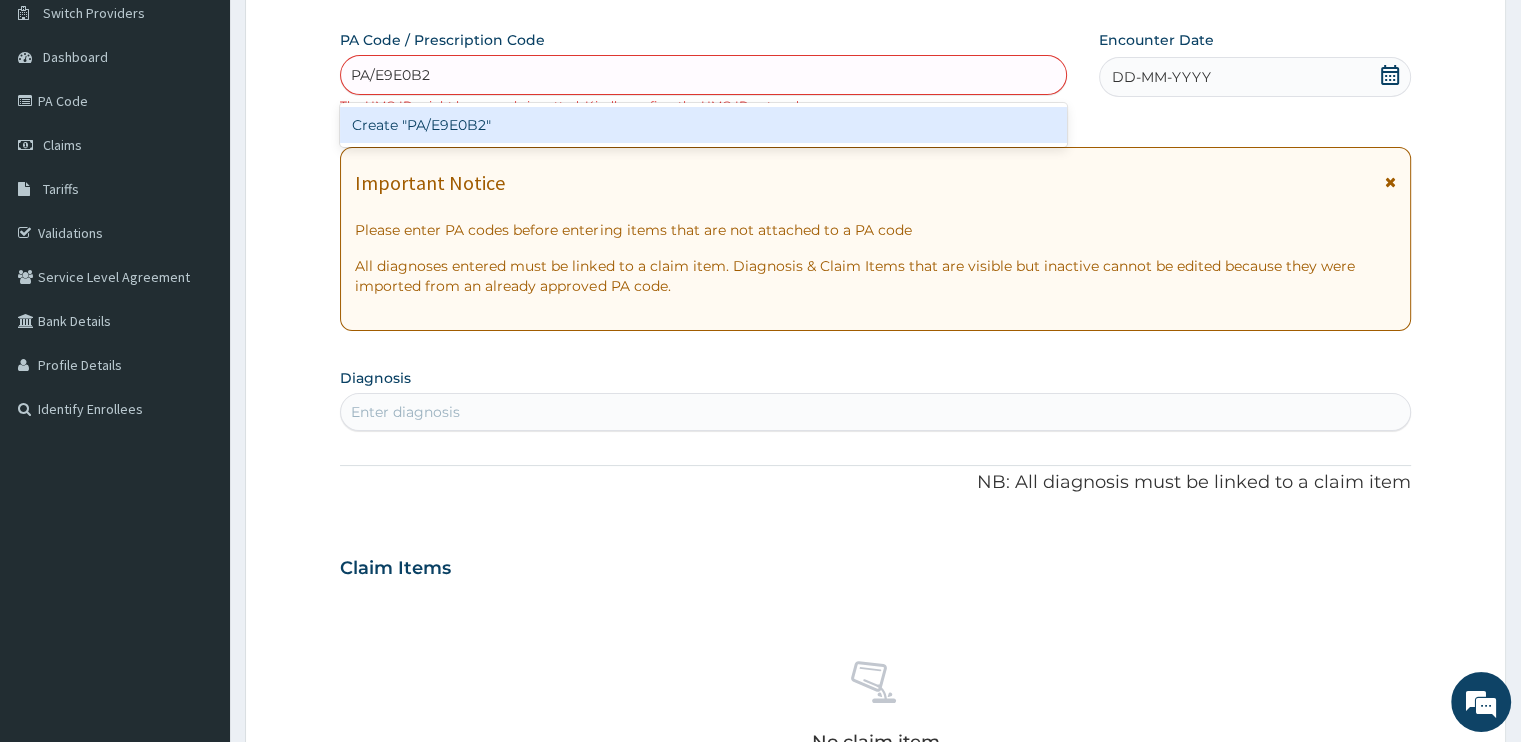 click on "Create "PA/E9E0B2"" at bounding box center (703, 125) 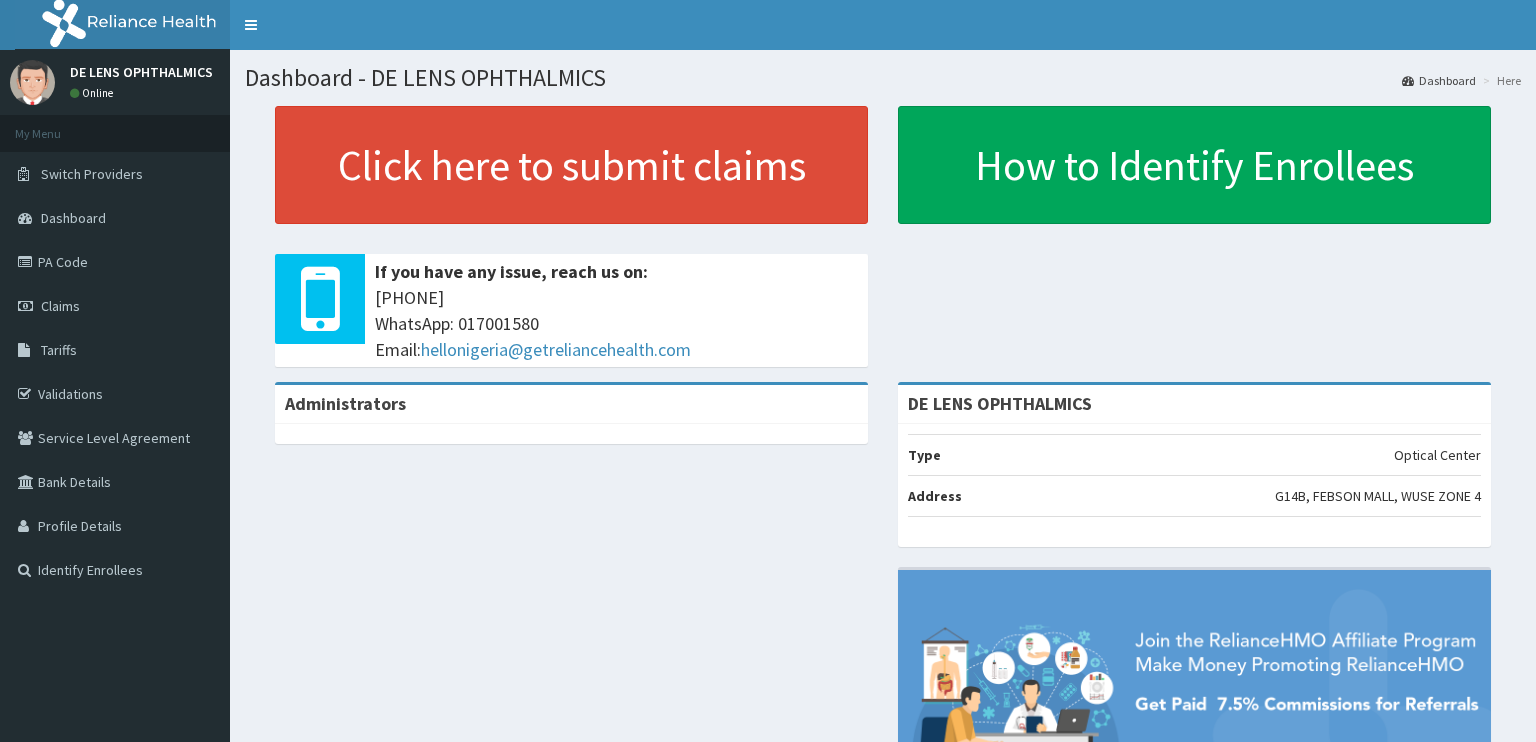scroll, scrollTop: 0, scrollLeft: 0, axis: both 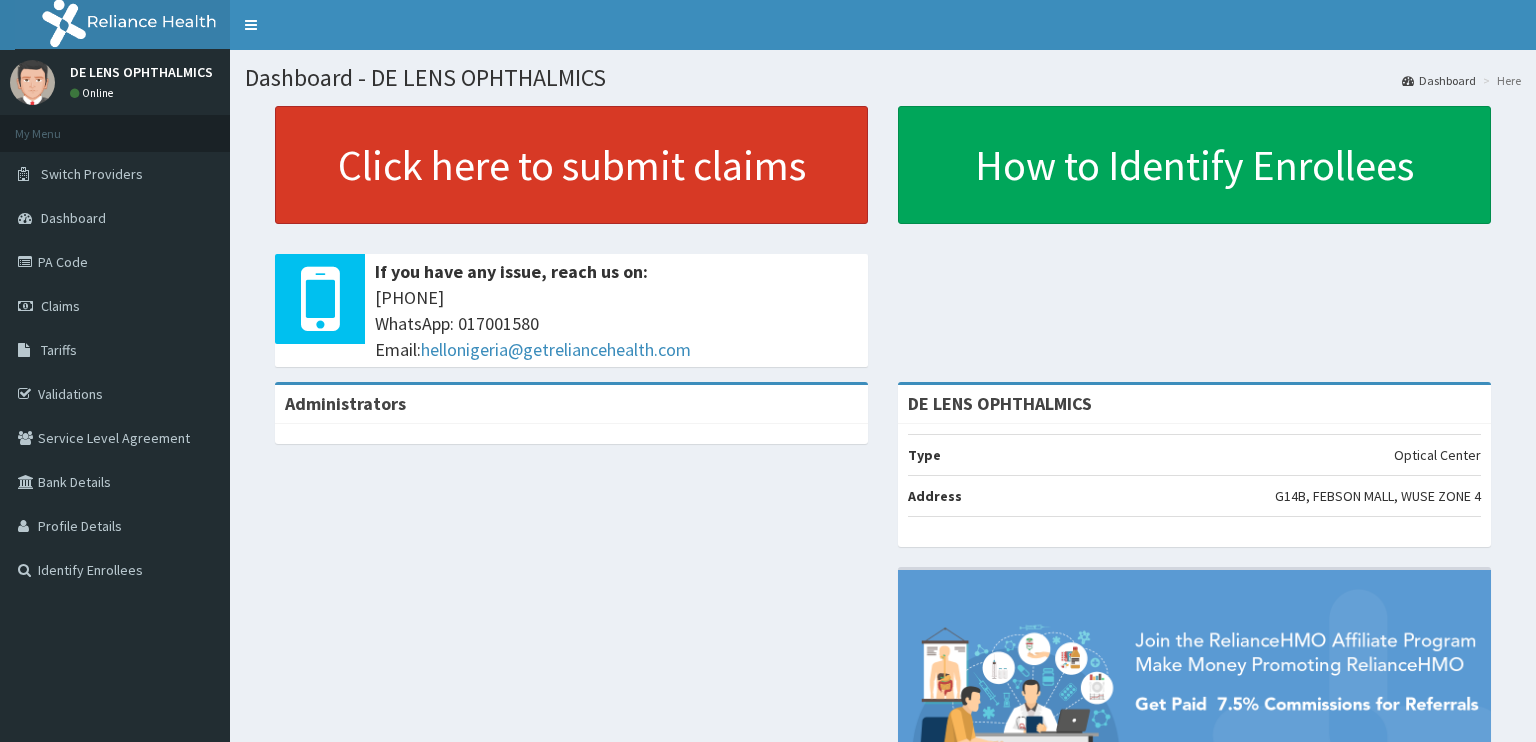 click on "Click here to submit claims" at bounding box center (571, 165) 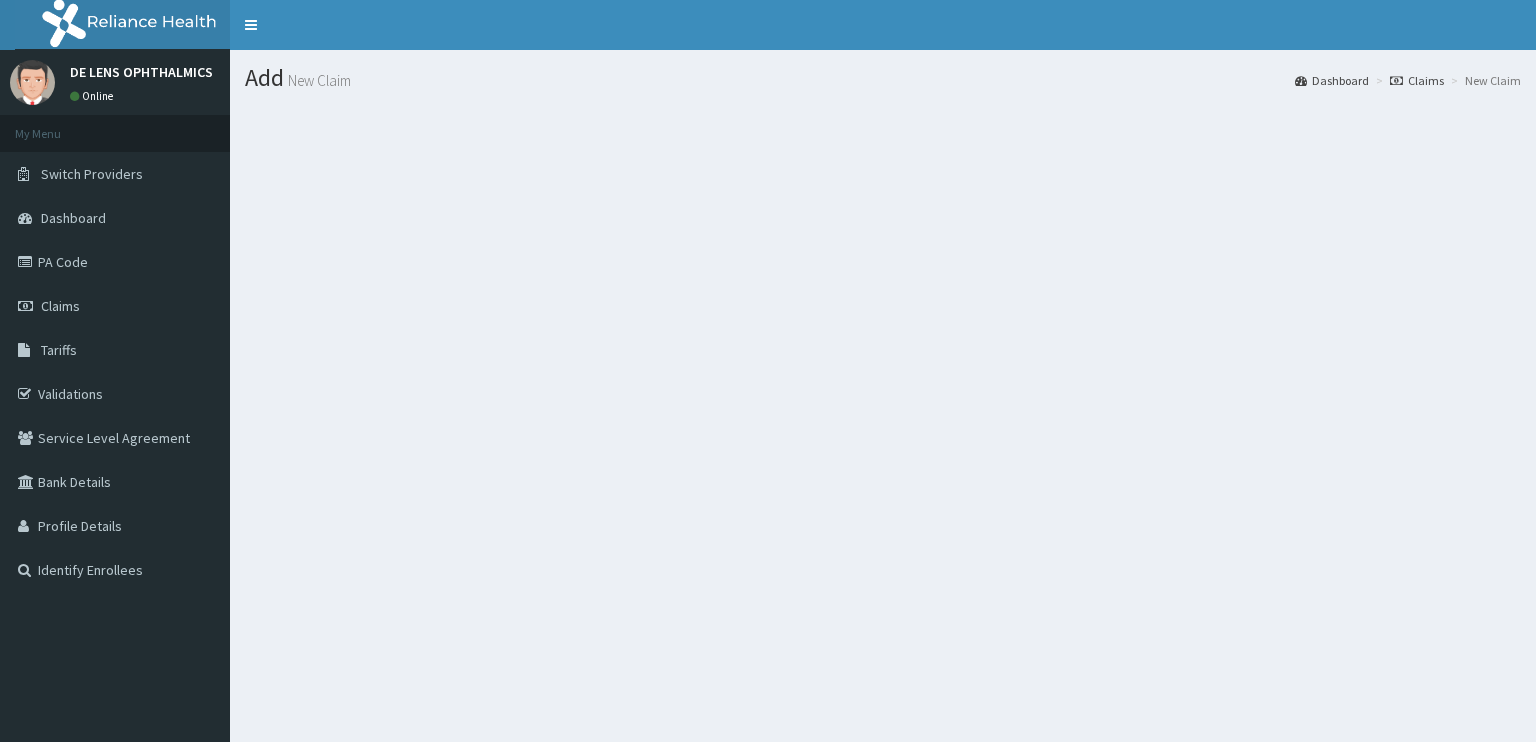 scroll, scrollTop: 0, scrollLeft: 0, axis: both 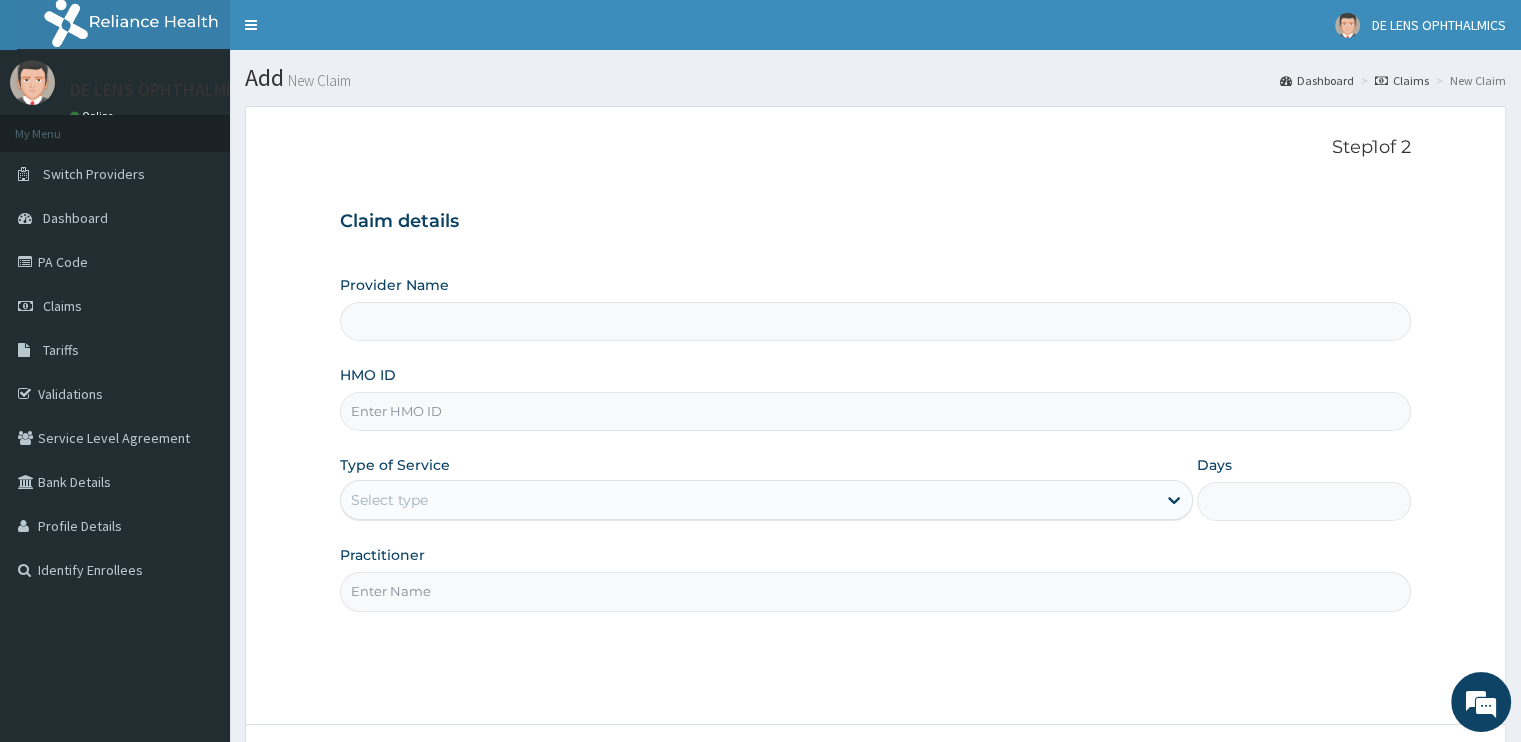 type on "DE LENS OPHTHALMICS" 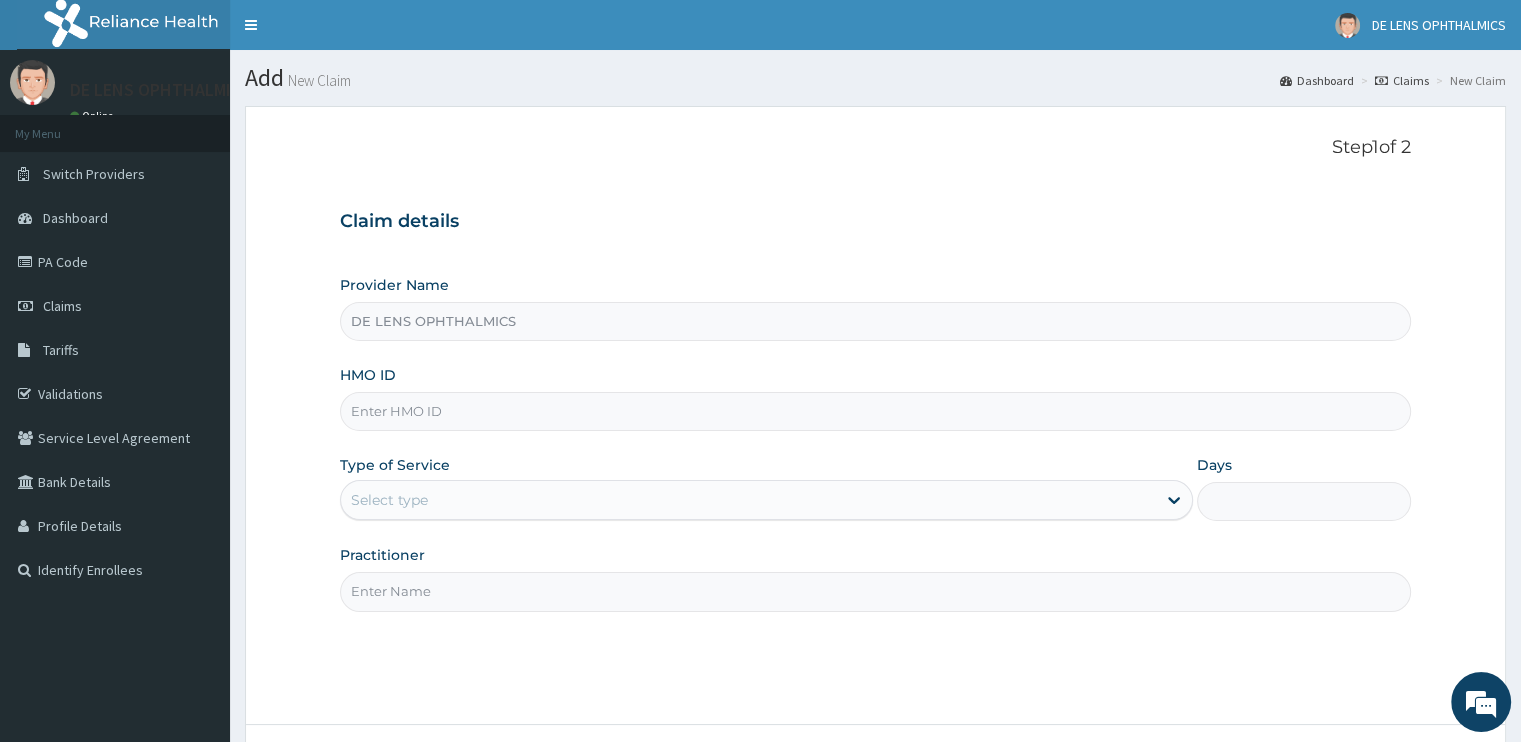 scroll, scrollTop: 0, scrollLeft: 0, axis: both 